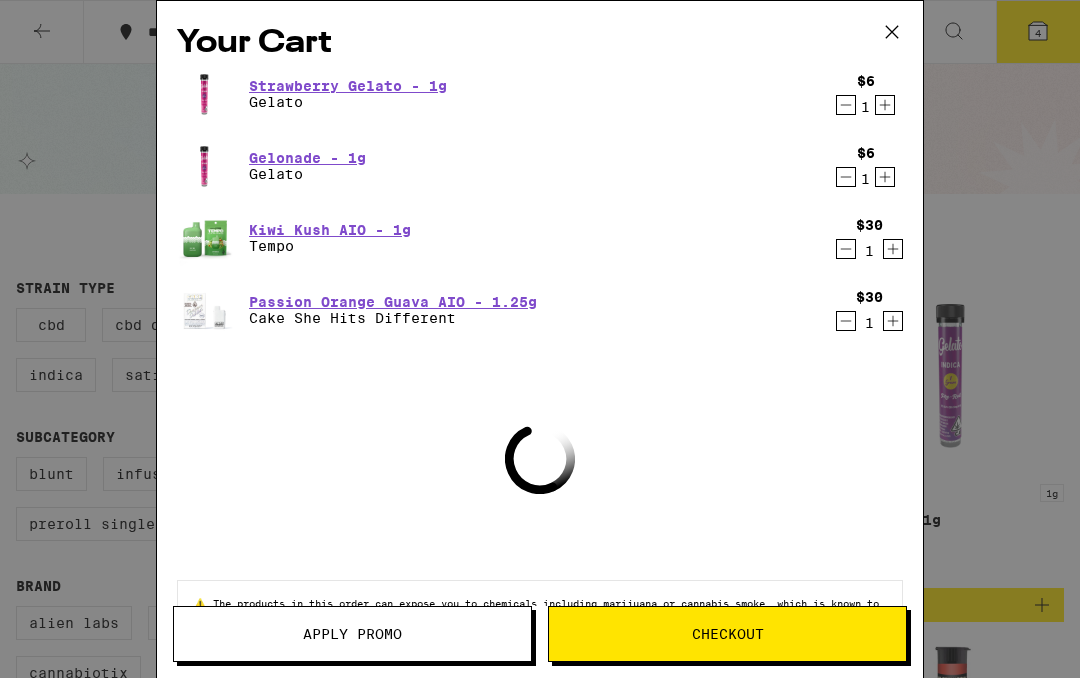 scroll, scrollTop: 0, scrollLeft: 0, axis: both 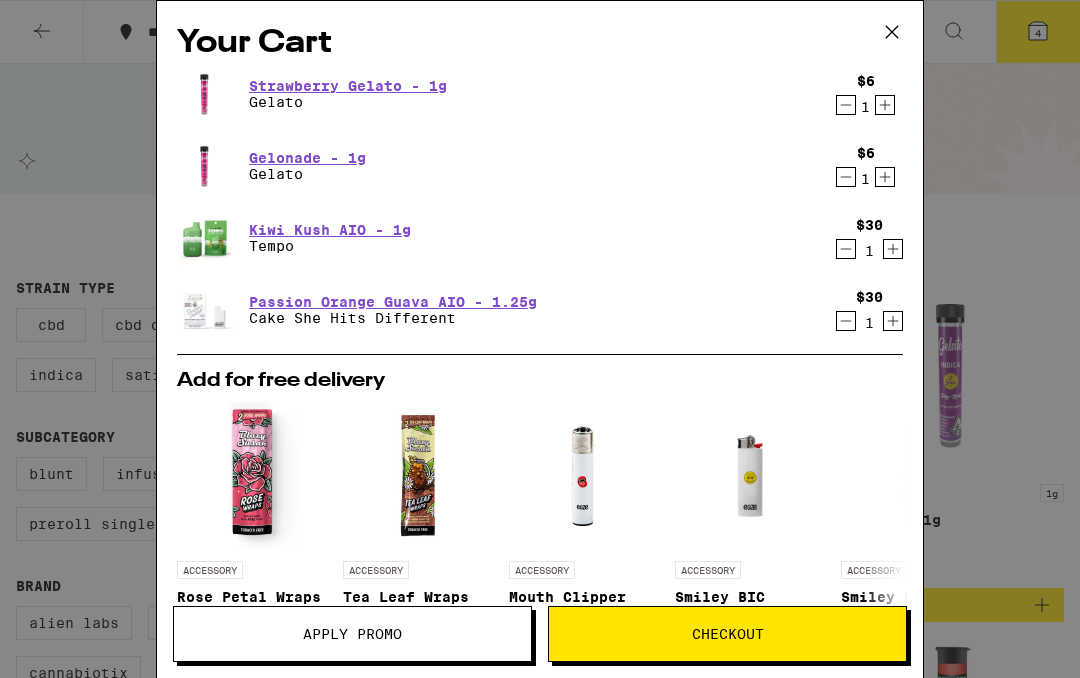 click on "$6 1" at bounding box center (865, 94) 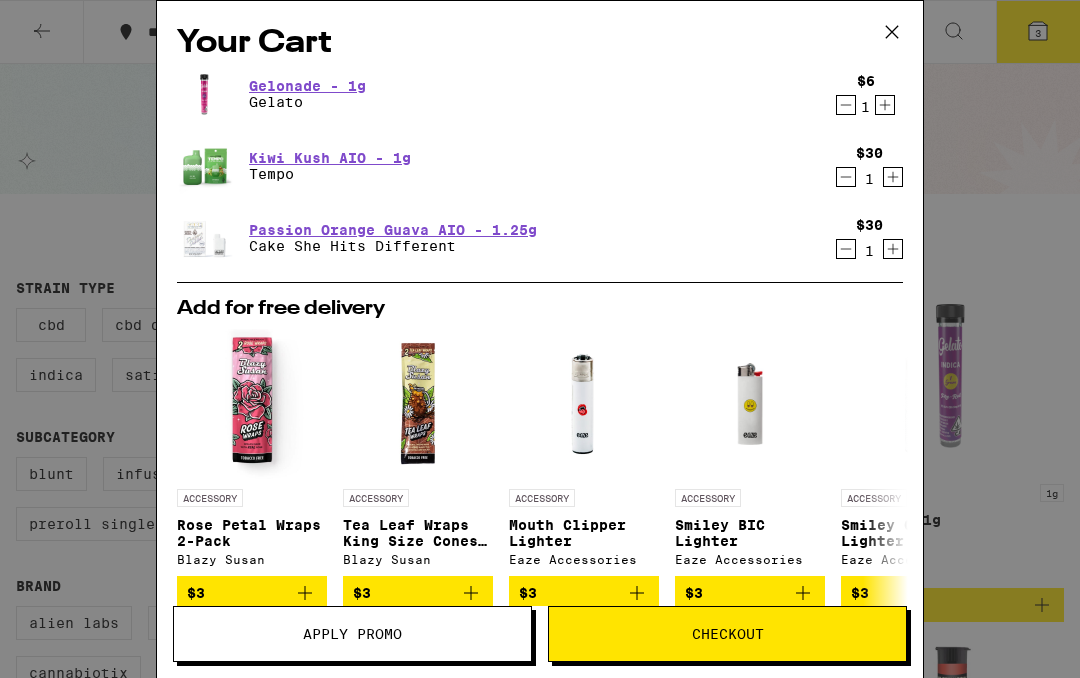 click 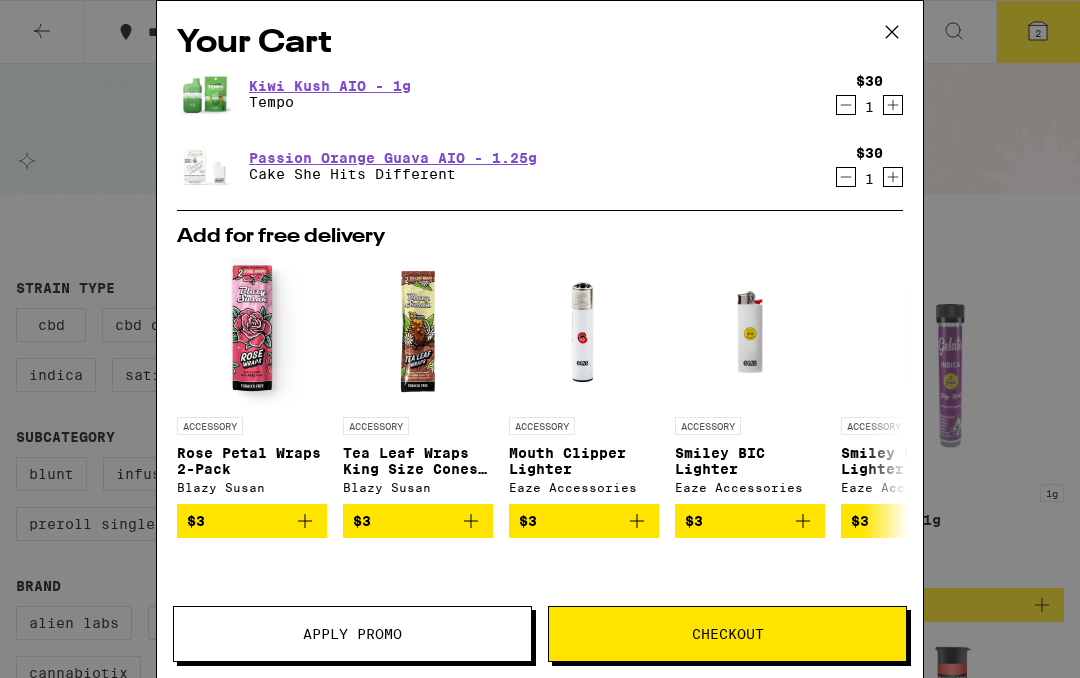 click 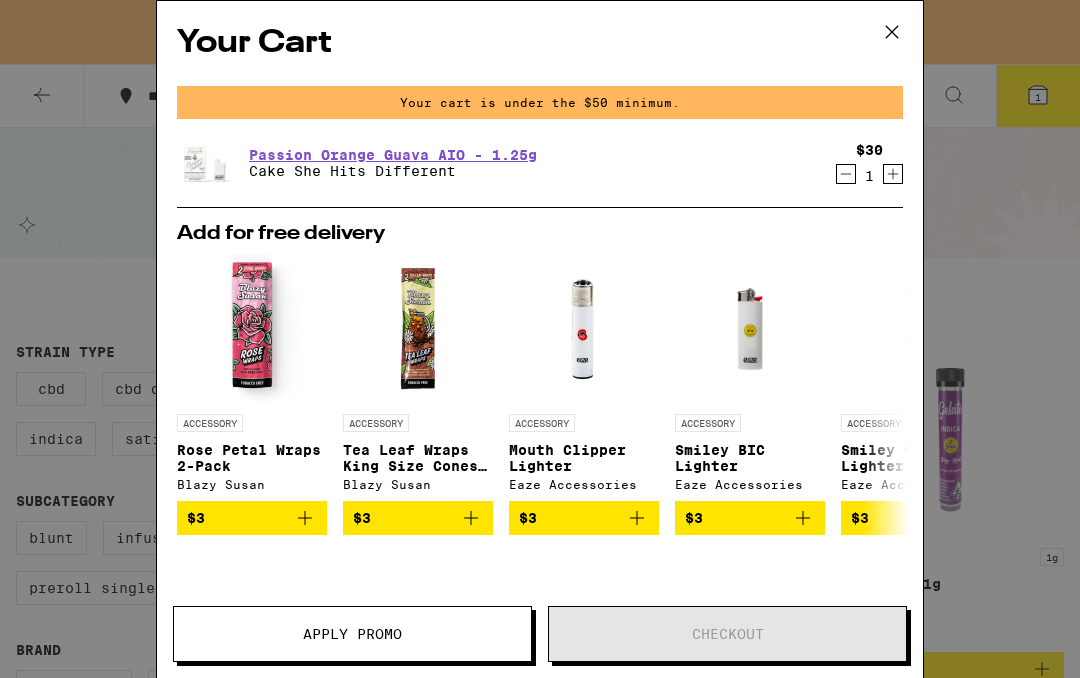 scroll, scrollTop: 0, scrollLeft: 0, axis: both 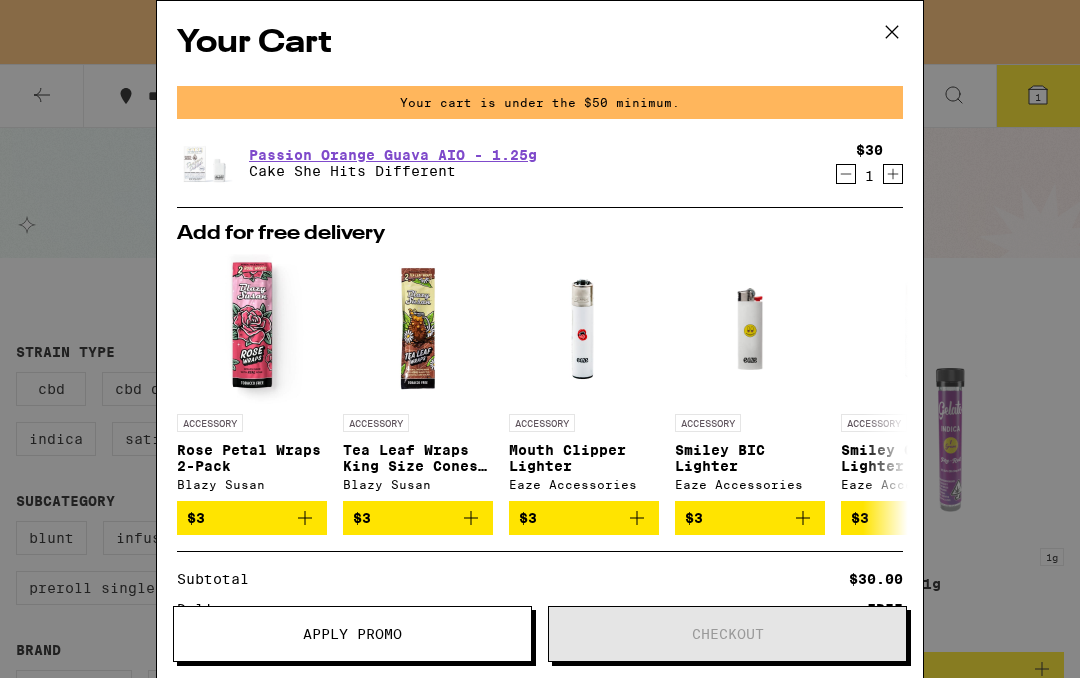 click 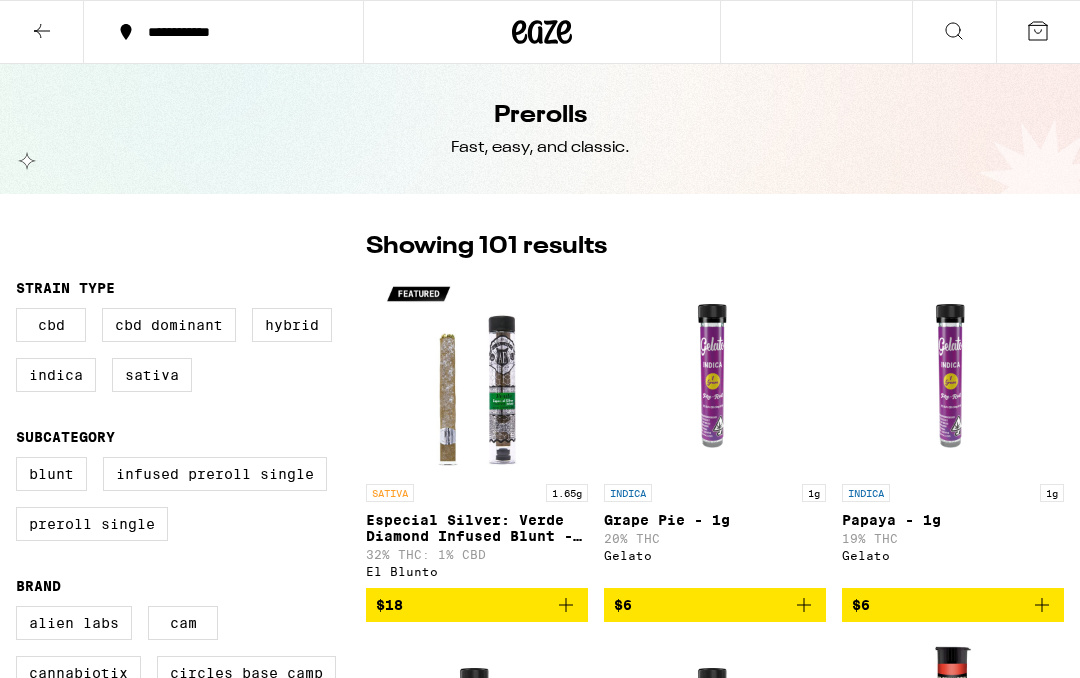 click at bounding box center [42, 32] 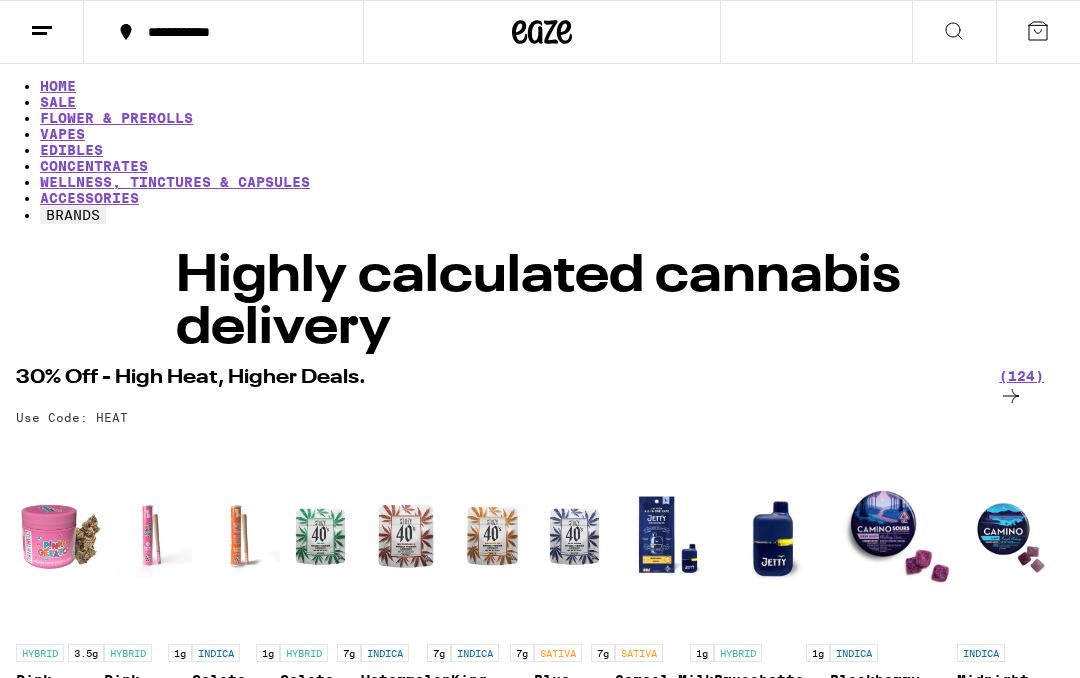scroll, scrollTop: 0, scrollLeft: 0, axis: both 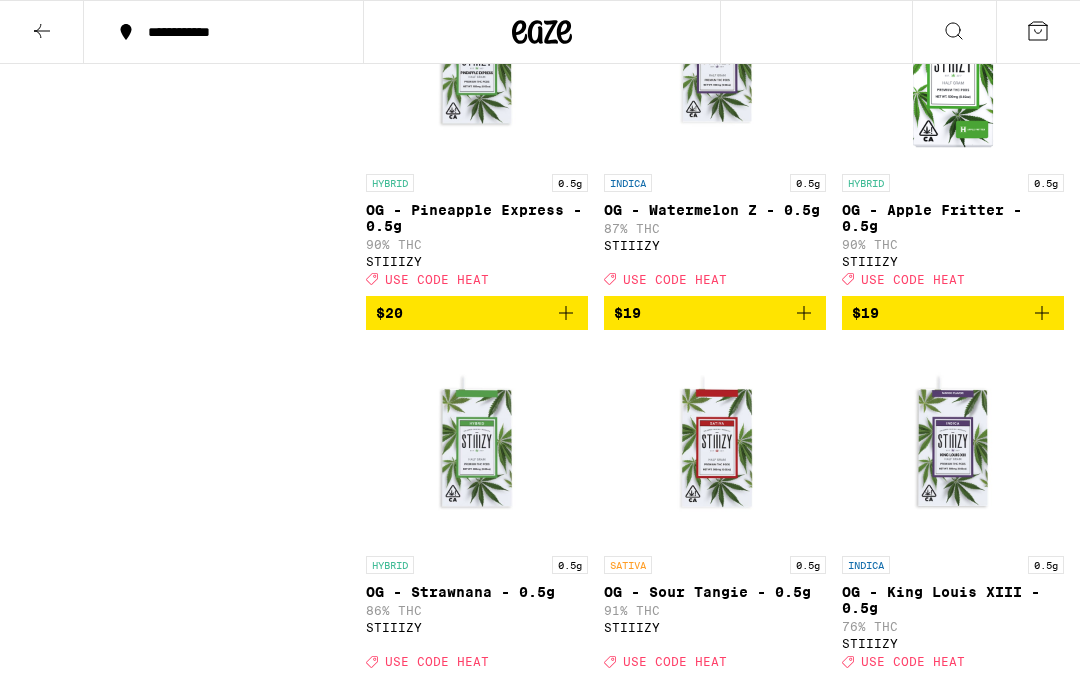 click 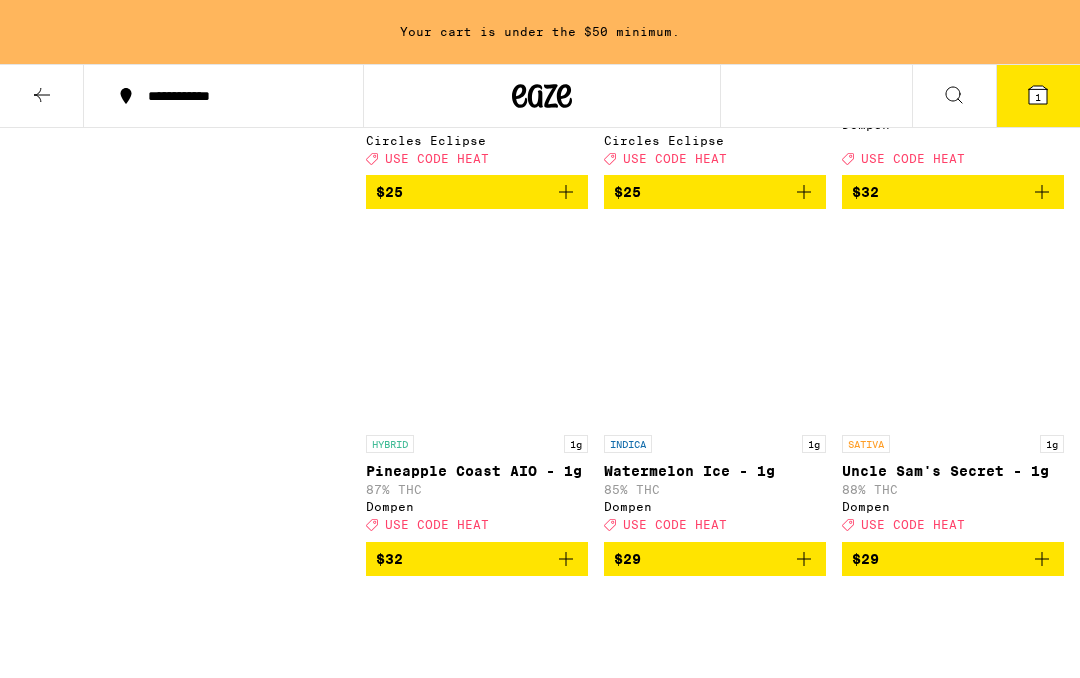 scroll, scrollTop: 6211, scrollLeft: 0, axis: vertical 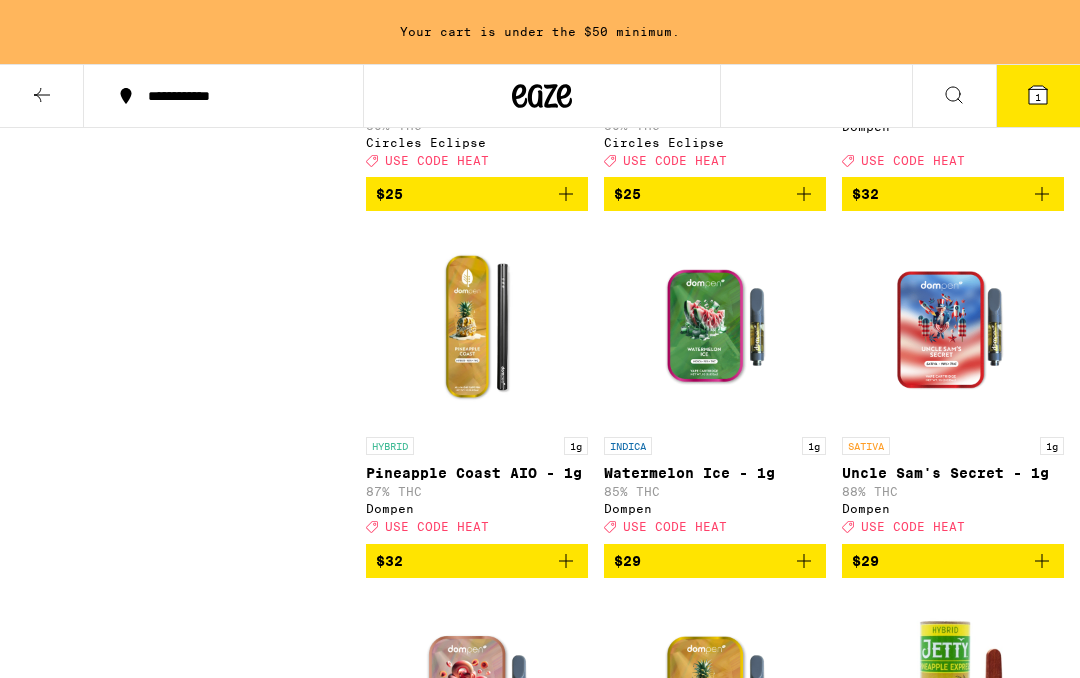click 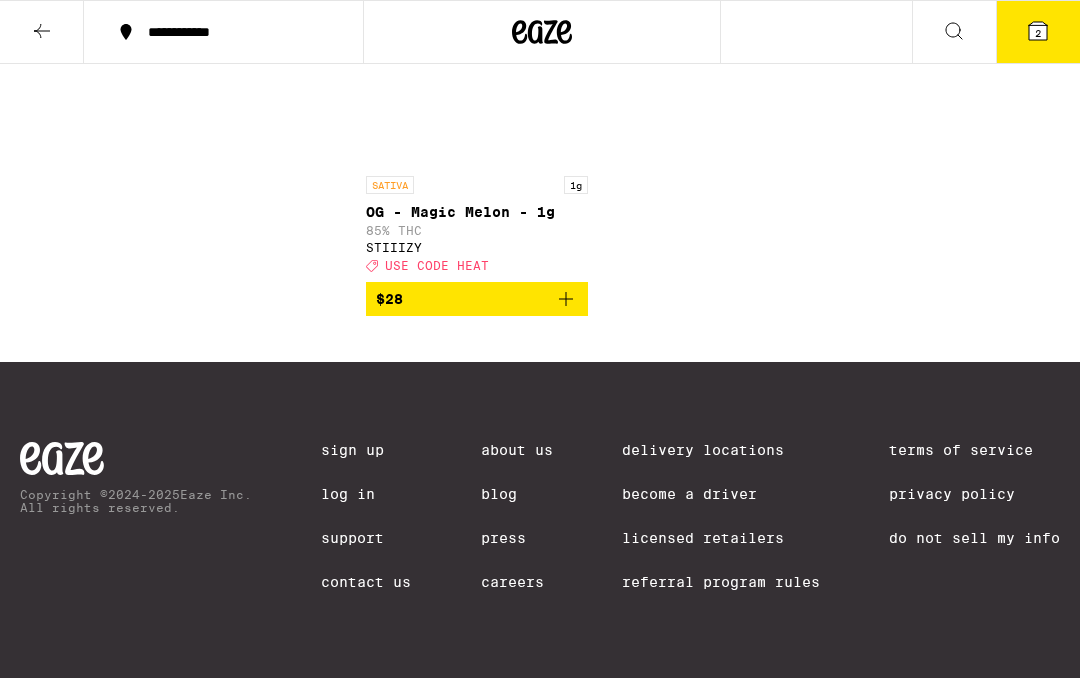 scroll, scrollTop: 16293, scrollLeft: 0, axis: vertical 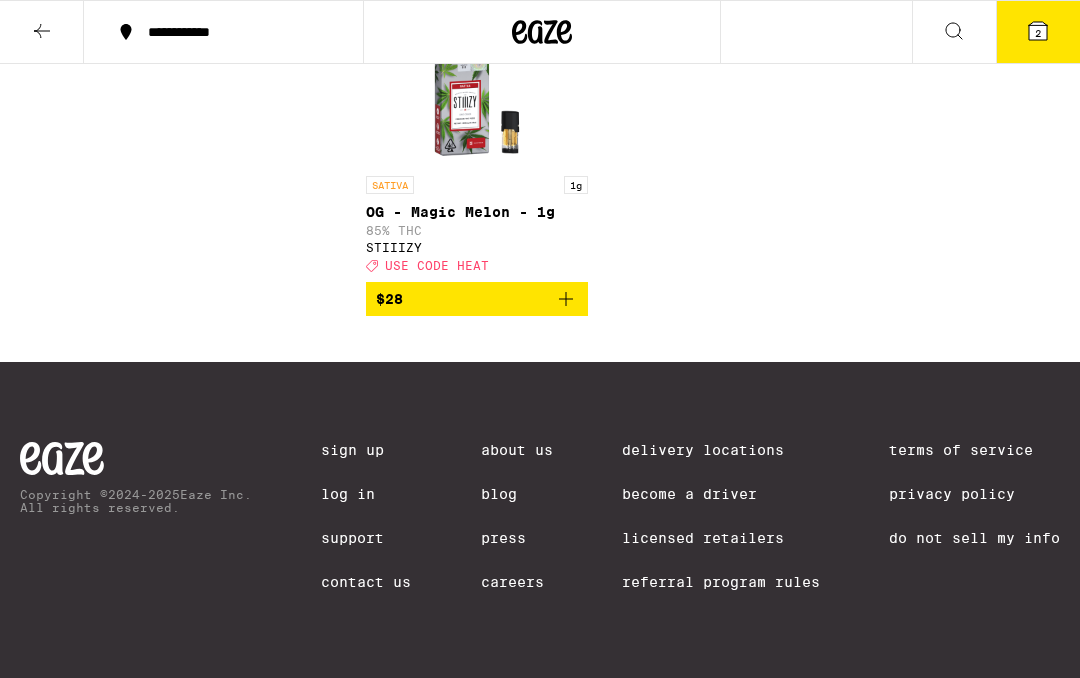 click 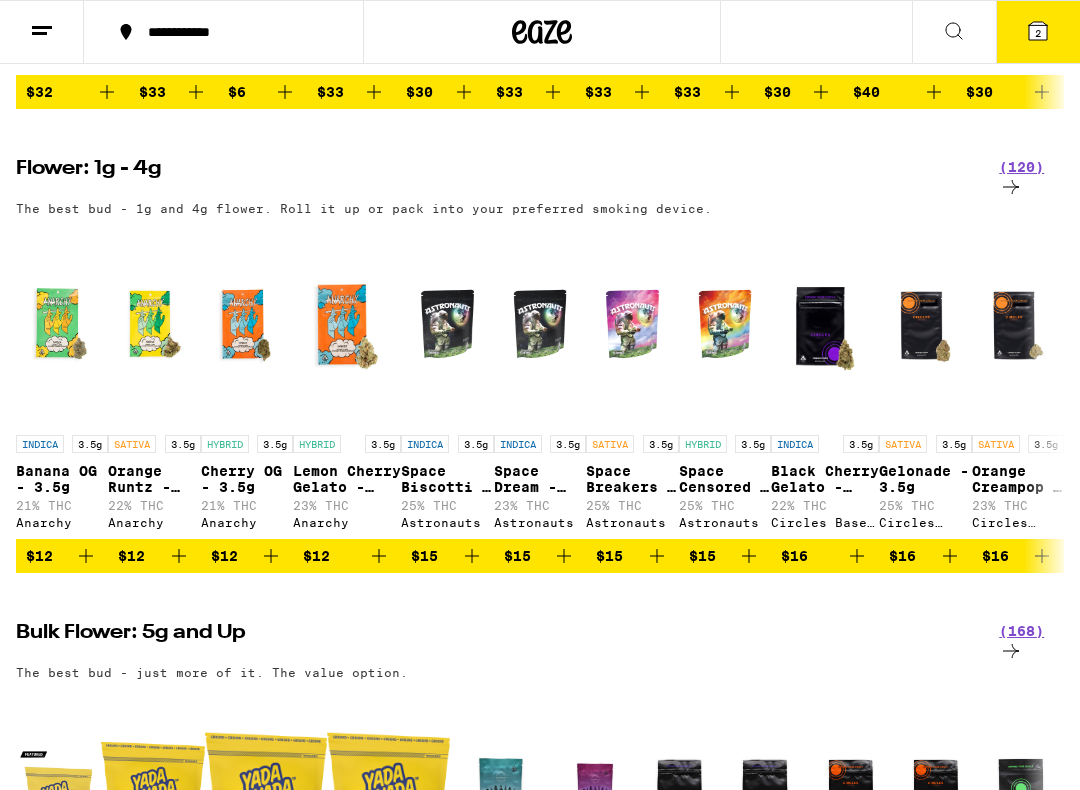 scroll, scrollTop: 1700, scrollLeft: 0, axis: vertical 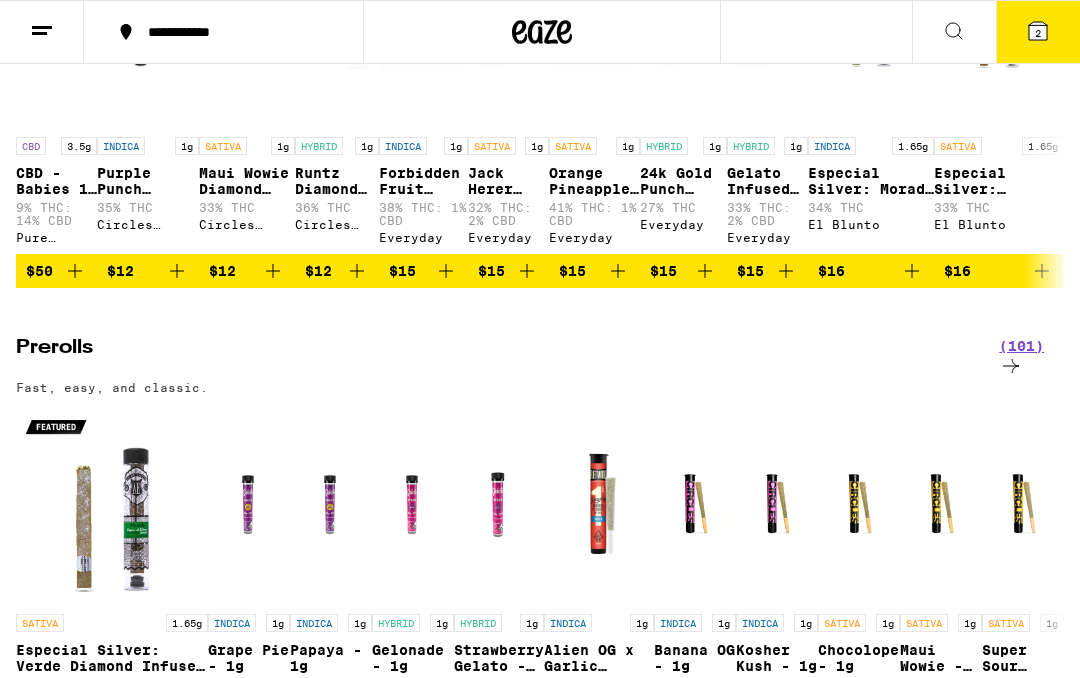 click on "(101)" at bounding box center (1031, 359) 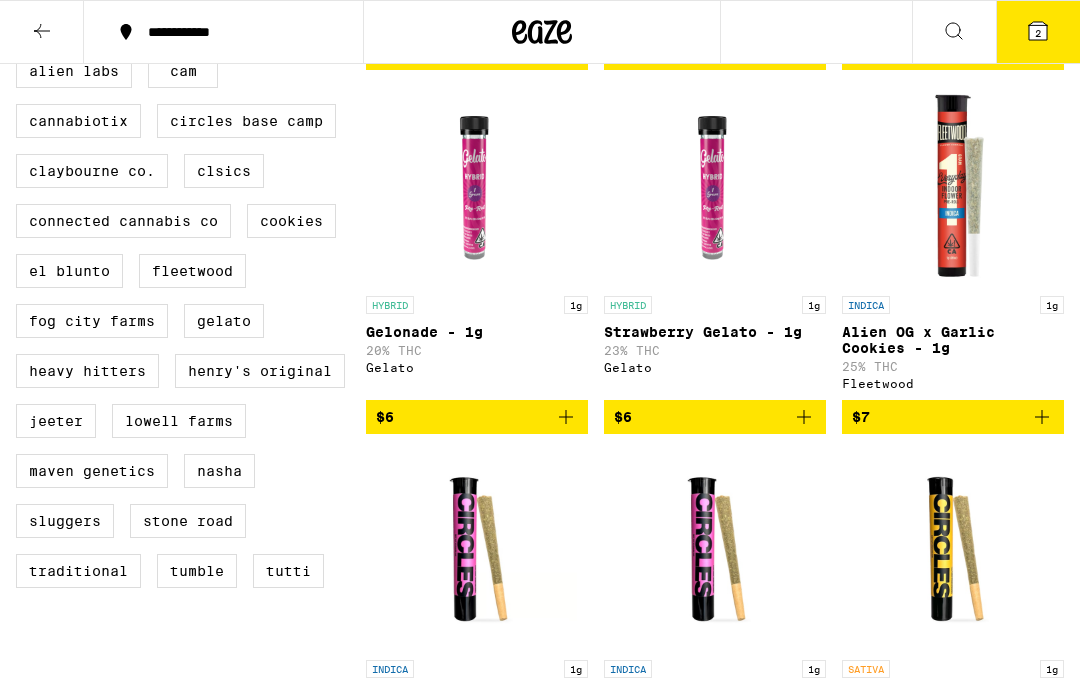 scroll, scrollTop: 550, scrollLeft: 0, axis: vertical 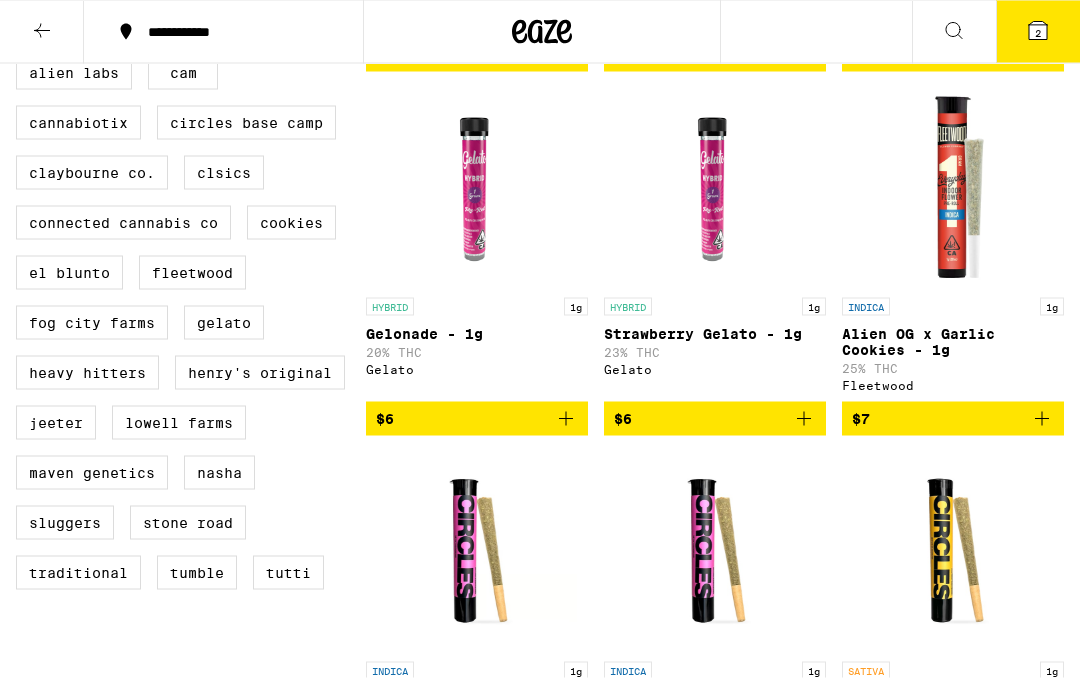 click on "$6" at bounding box center [715, 419] 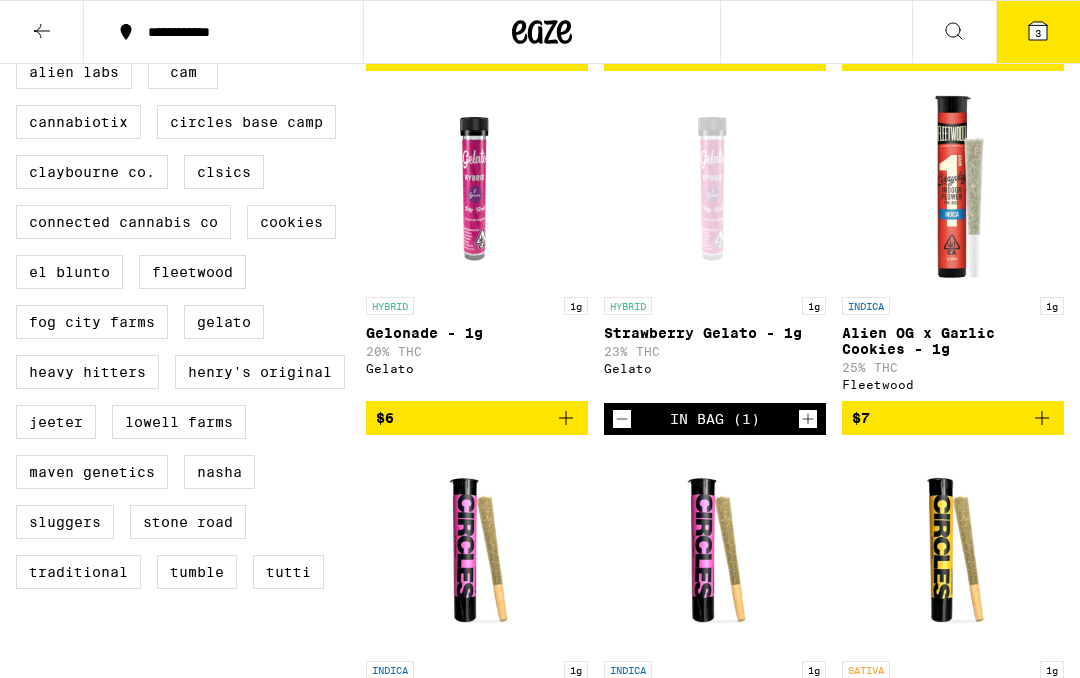 click 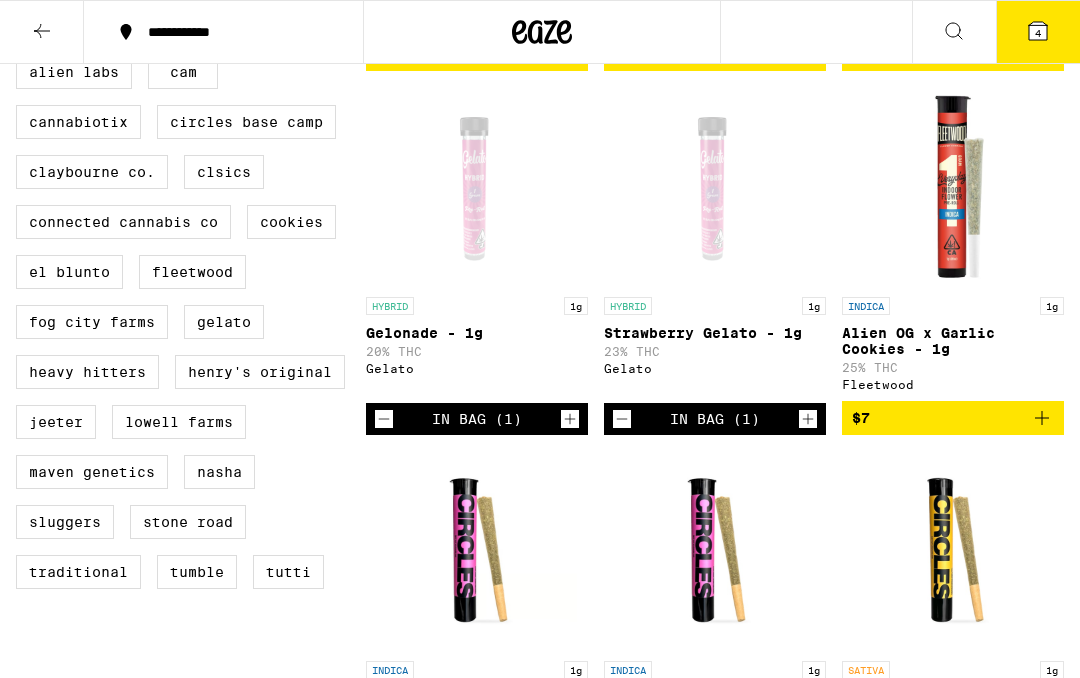 click 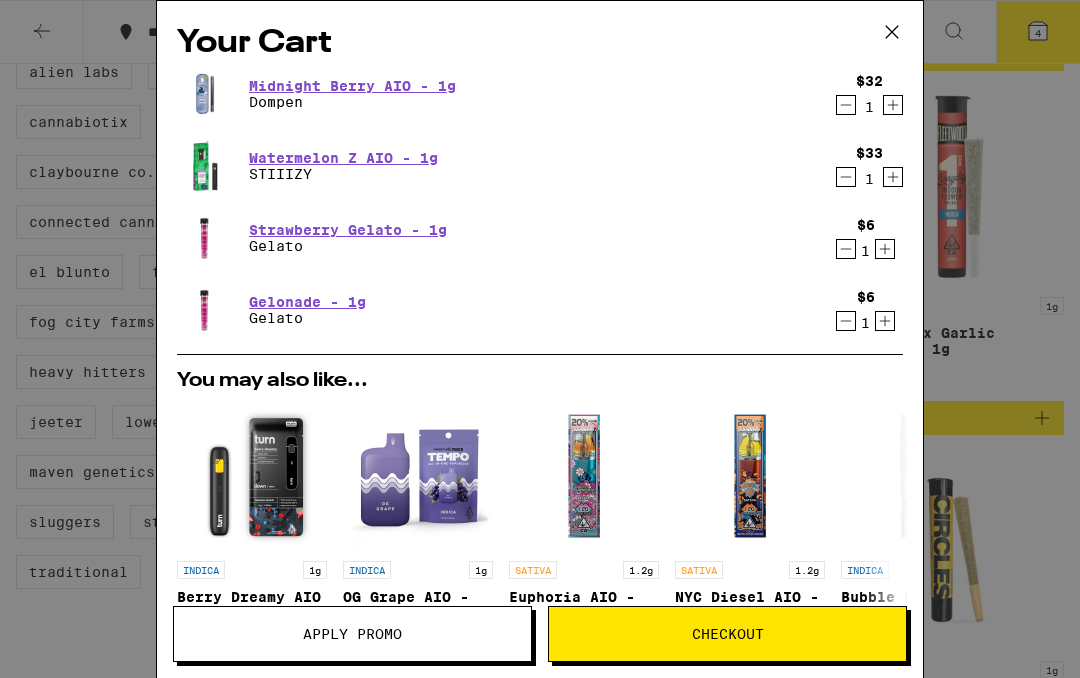 click on "Apply Promo" at bounding box center [352, 634] 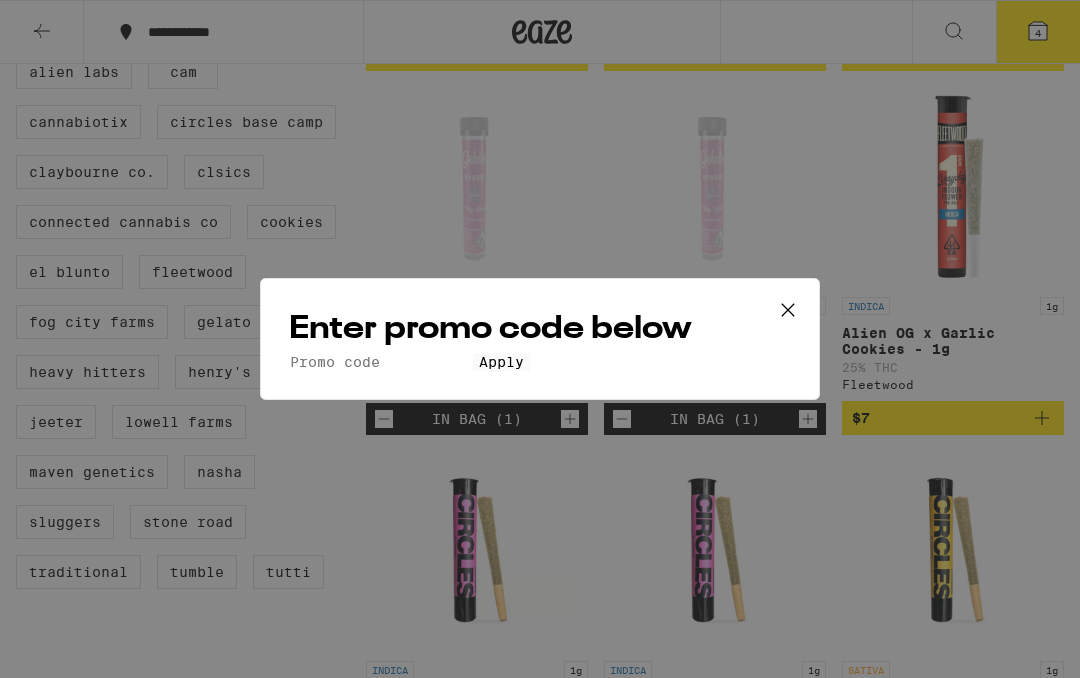 click on "Promo Code" at bounding box center (381, 362) 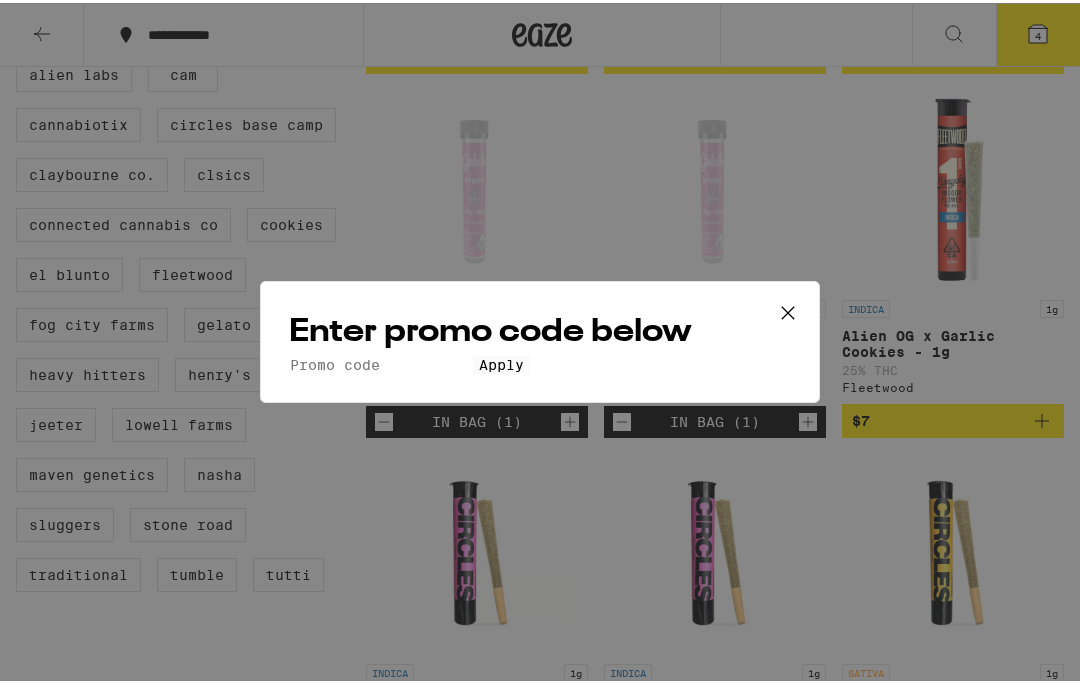 scroll, scrollTop: 550, scrollLeft: 0, axis: vertical 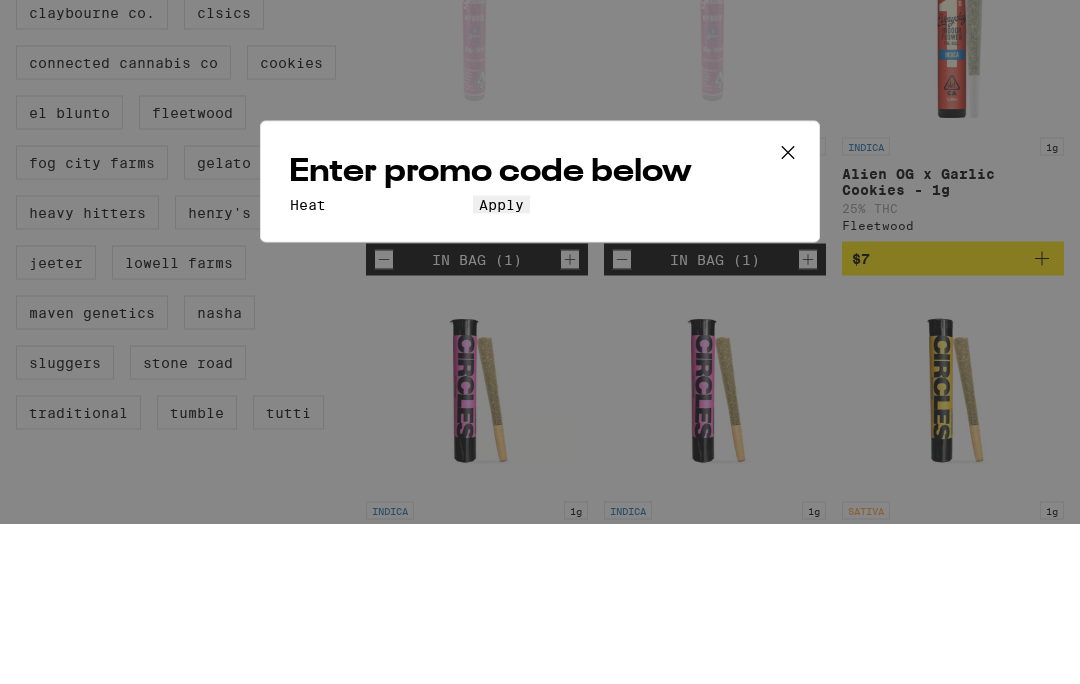 type on "Heat" 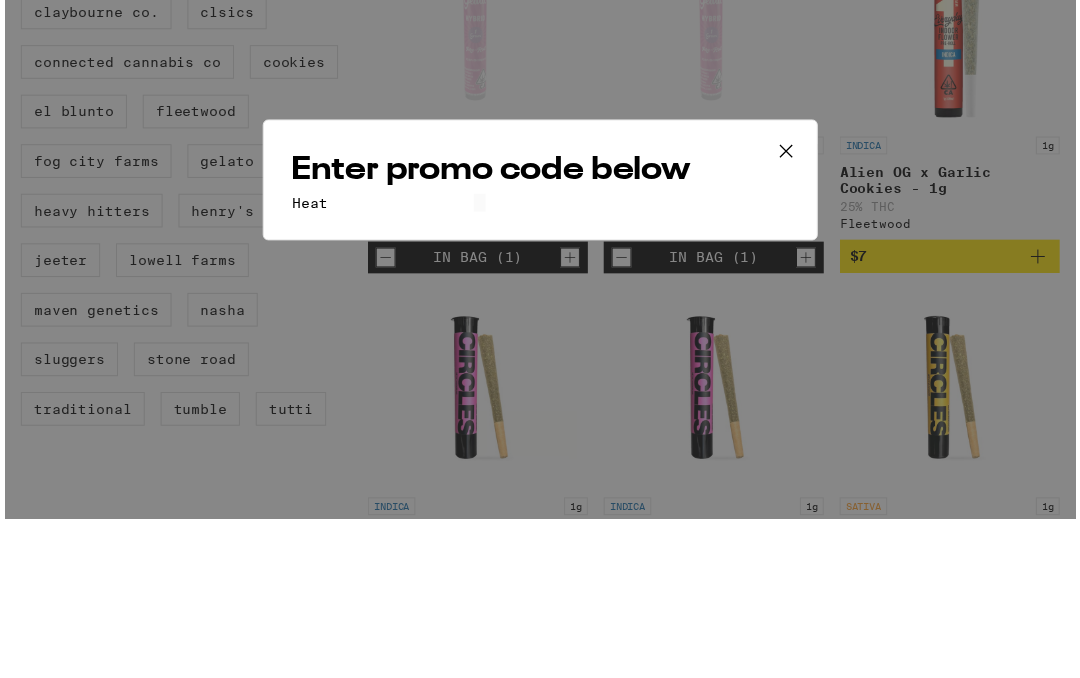 scroll, scrollTop: 711, scrollLeft: 0, axis: vertical 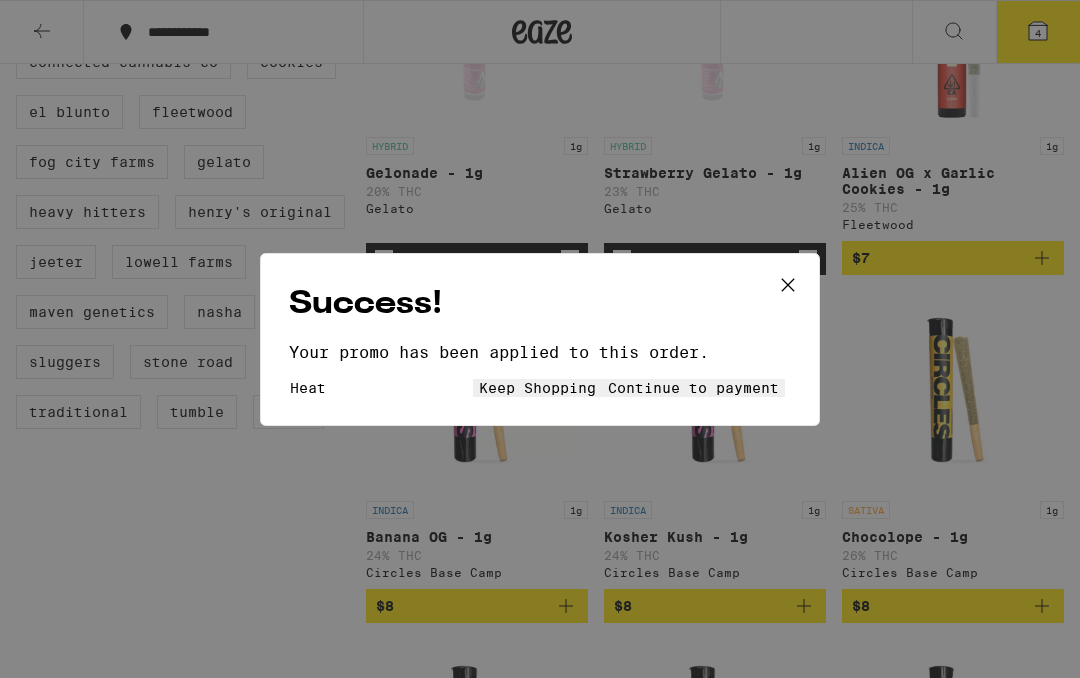 click on "Continue to payment" at bounding box center [693, 388] 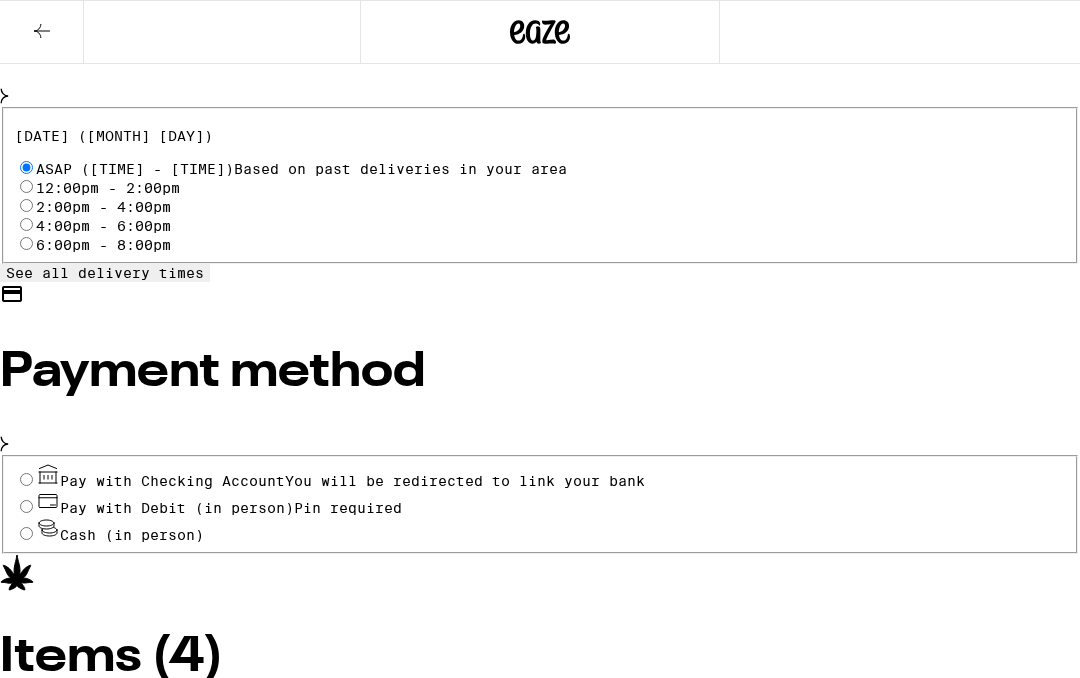 scroll, scrollTop: 0, scrollLeft: 0, axis: both 